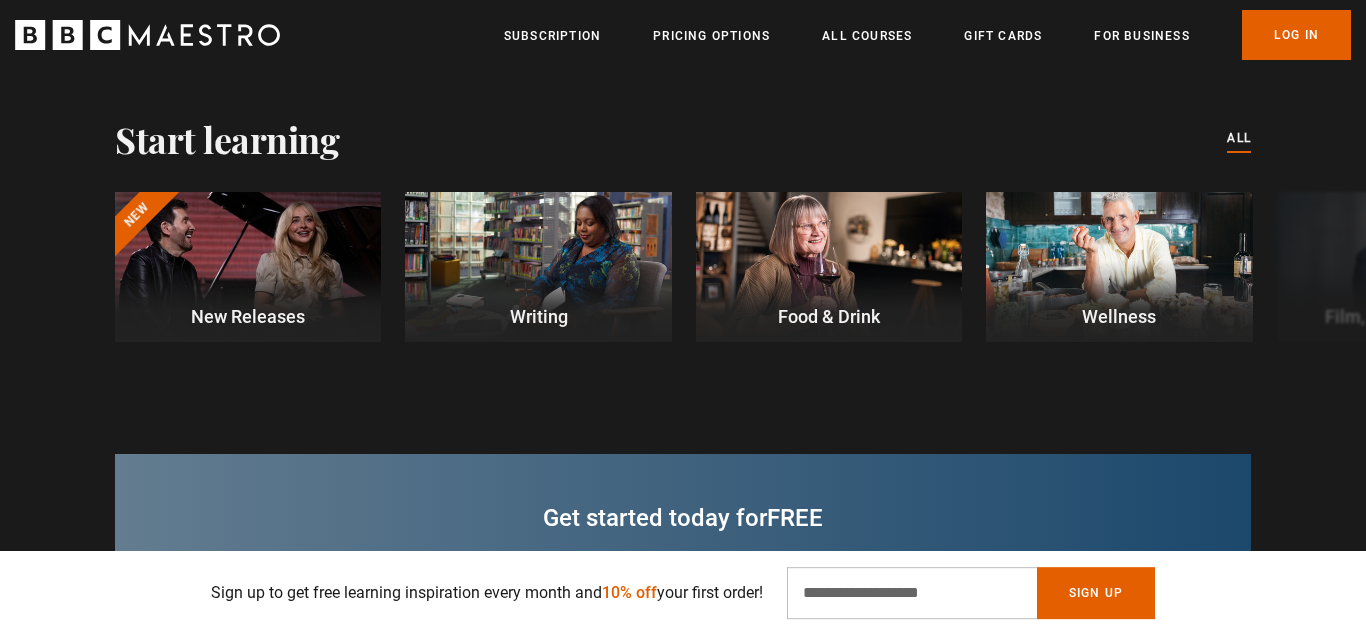 scroll, scrollTop: 612, scrollLeft: 0, axis: vertical 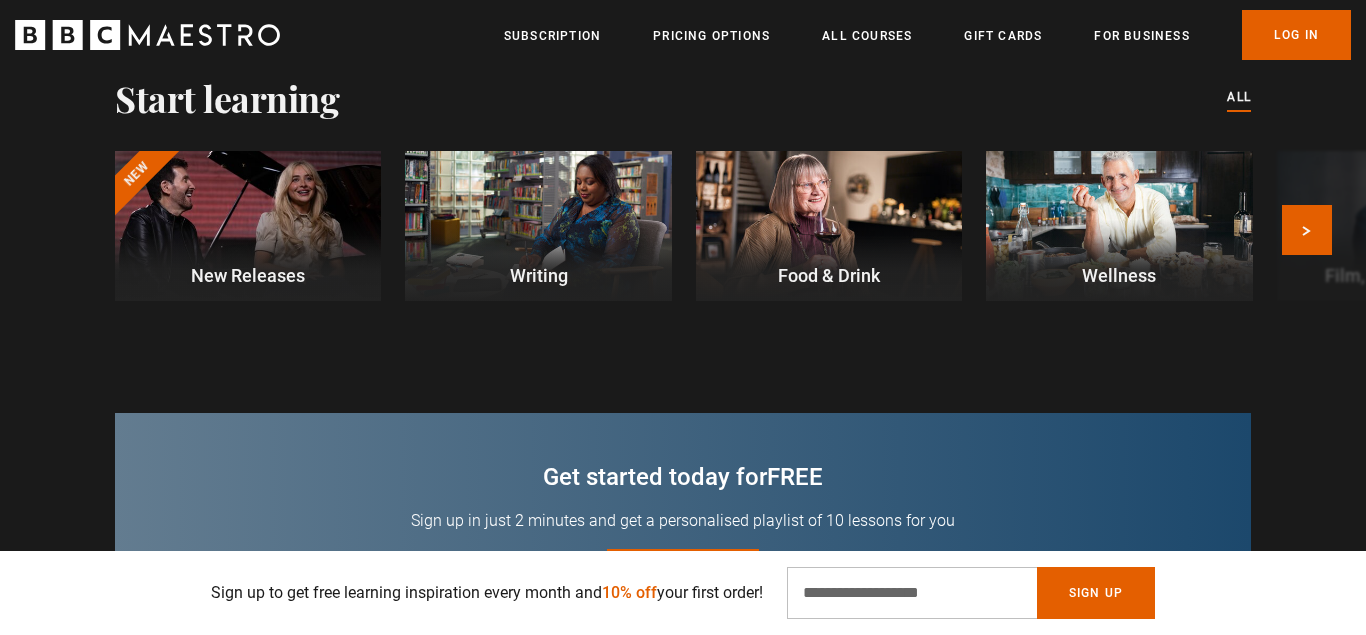 click on "Writing" at bounding box center (538, 275) 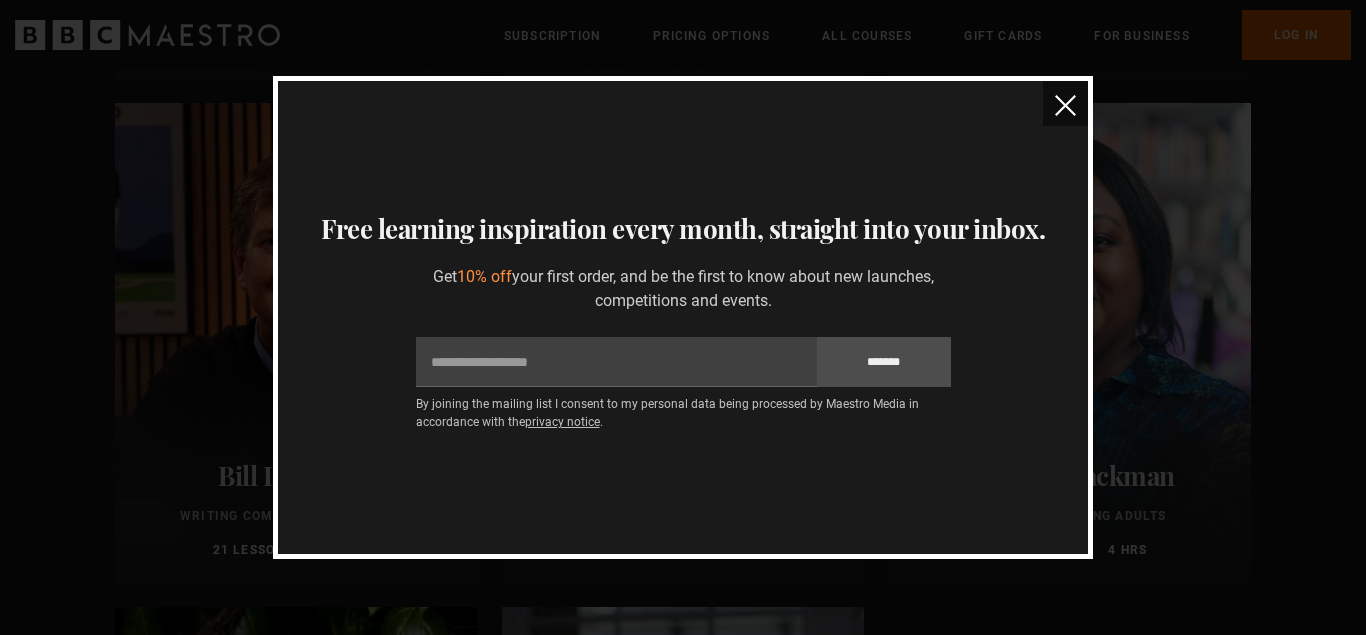 scroll, scrollTop: 1428, scrollLeft: 0, axis: vertical 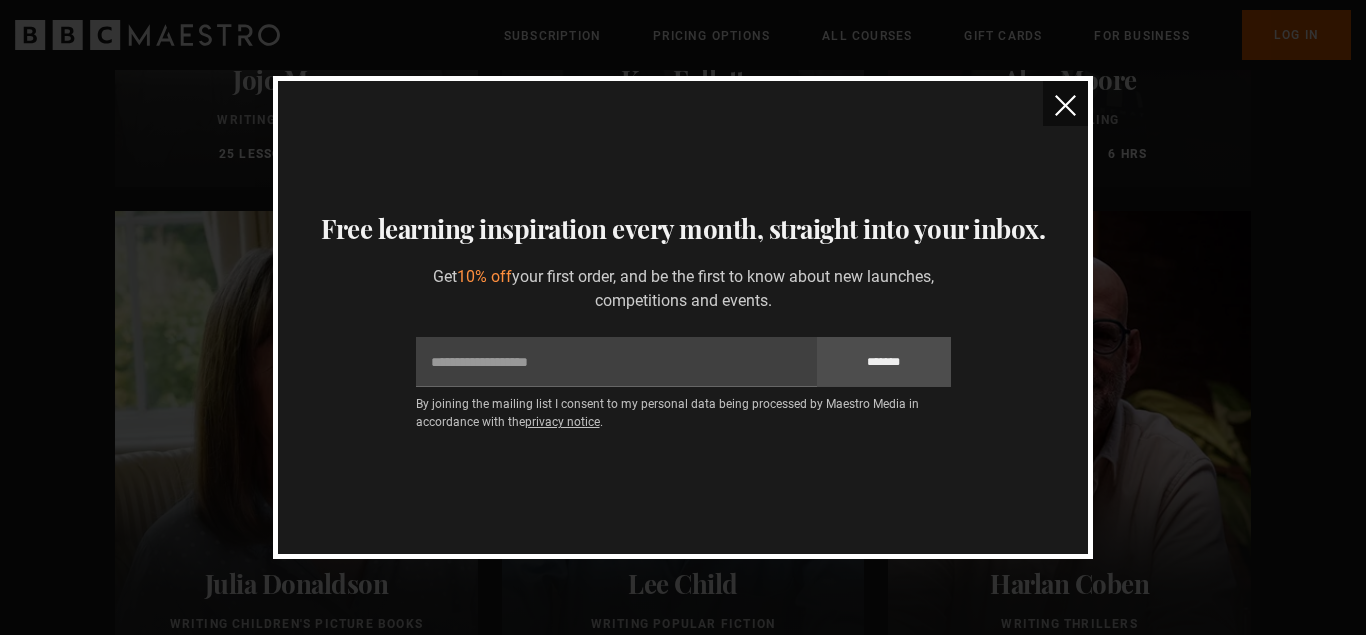 click at bounding box center (1065, 105) 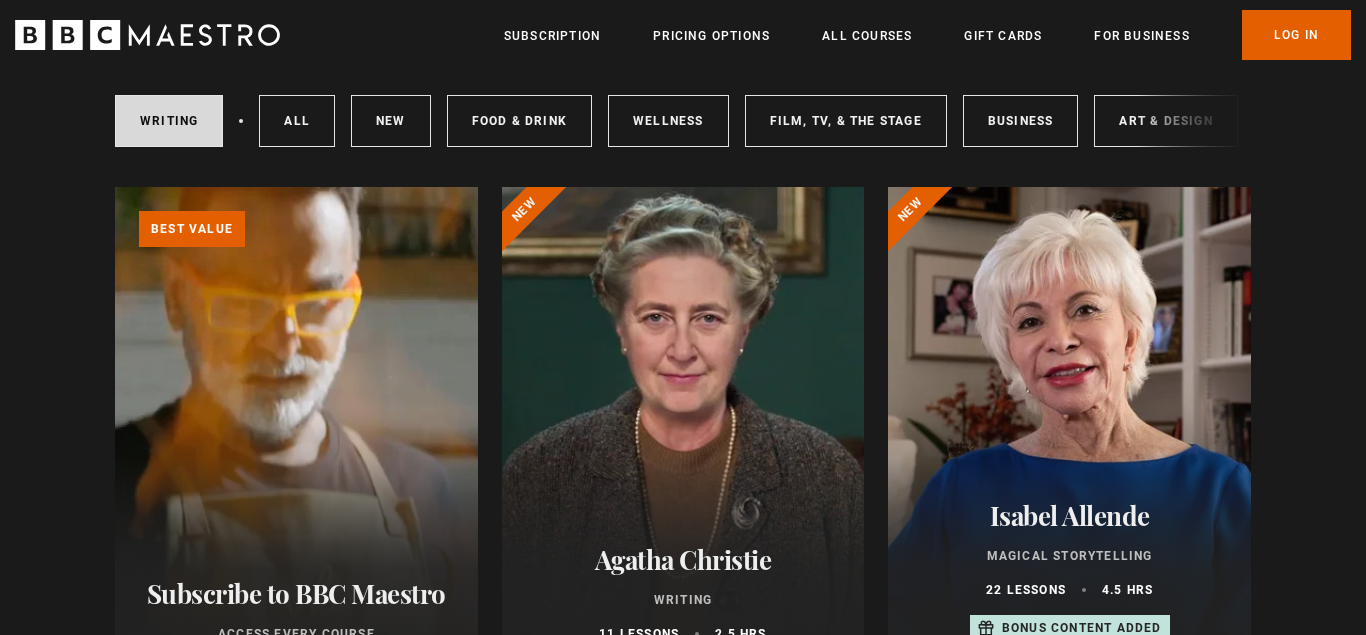 scroll, scrollTop: 408, scrollLeft: 0, axis: vertical 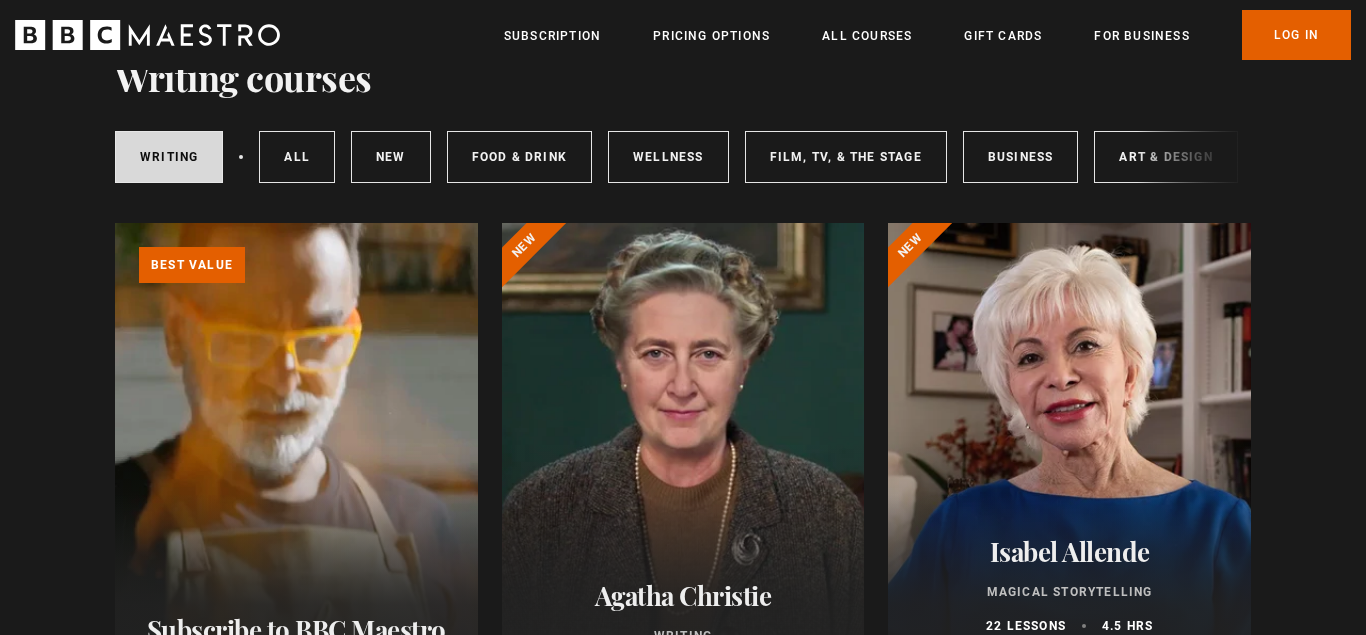 click at bounding box center [683, 463] 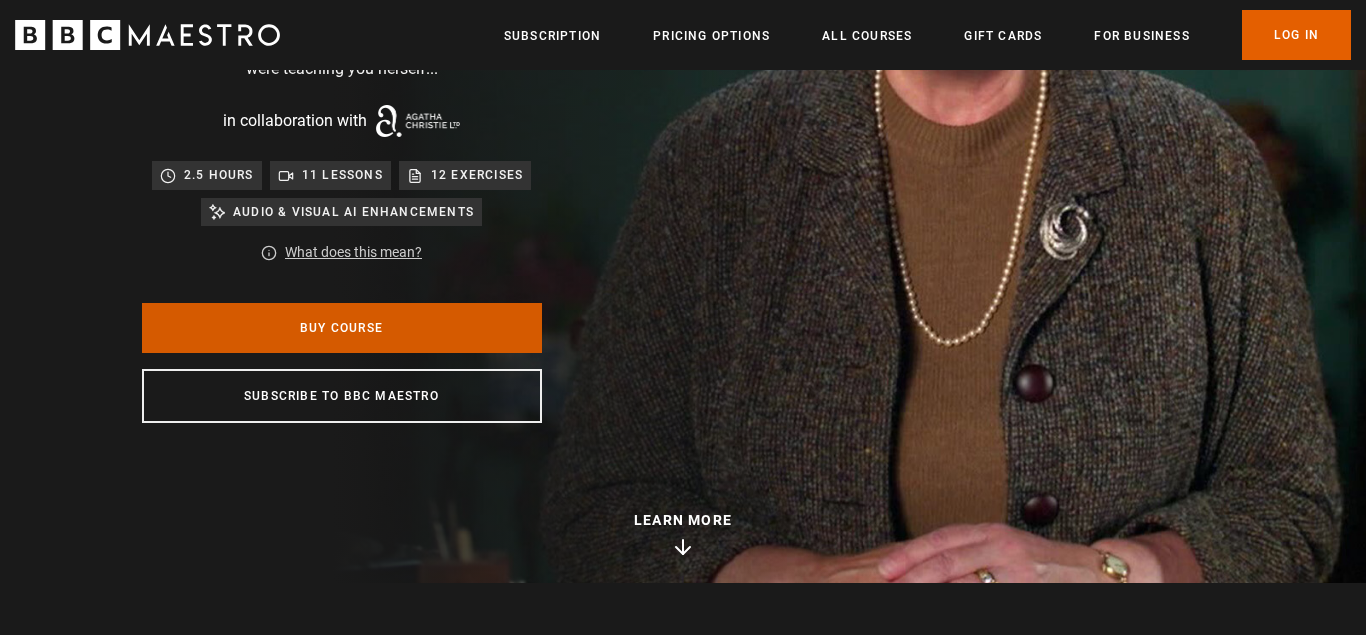scroll, scrollTop: 408, scrollLeft: 0, axis: vertical 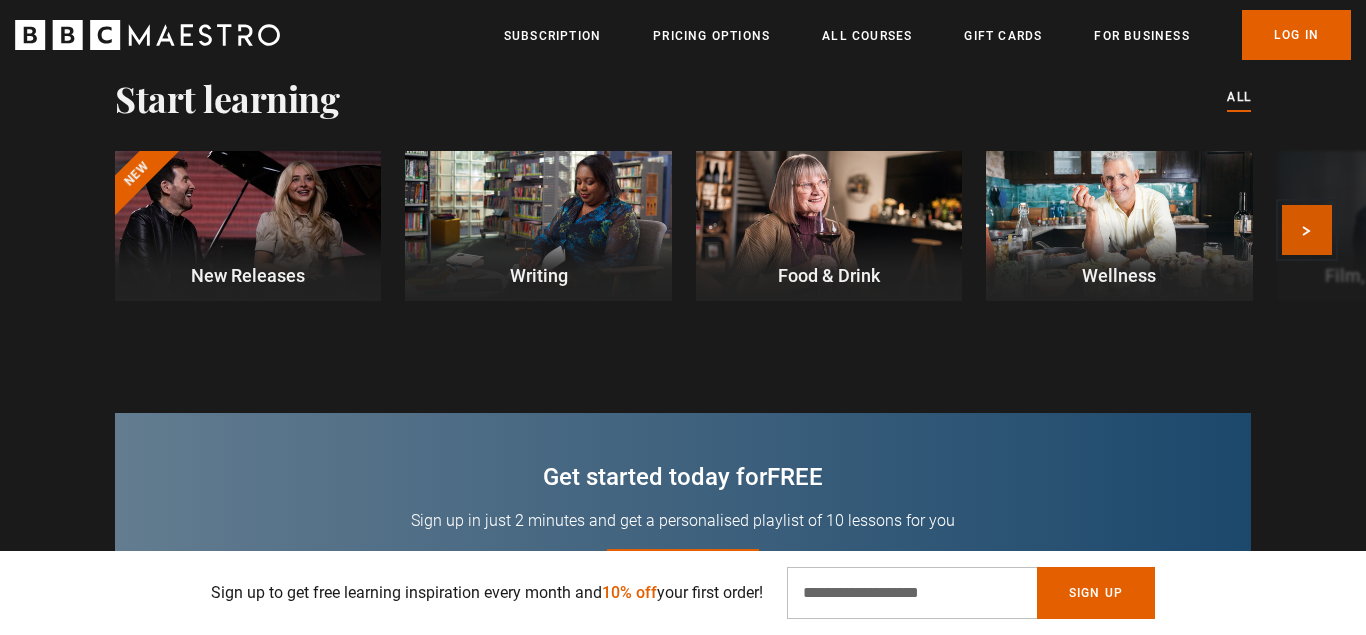 click on "Next" at bounding box center [1307, 230] 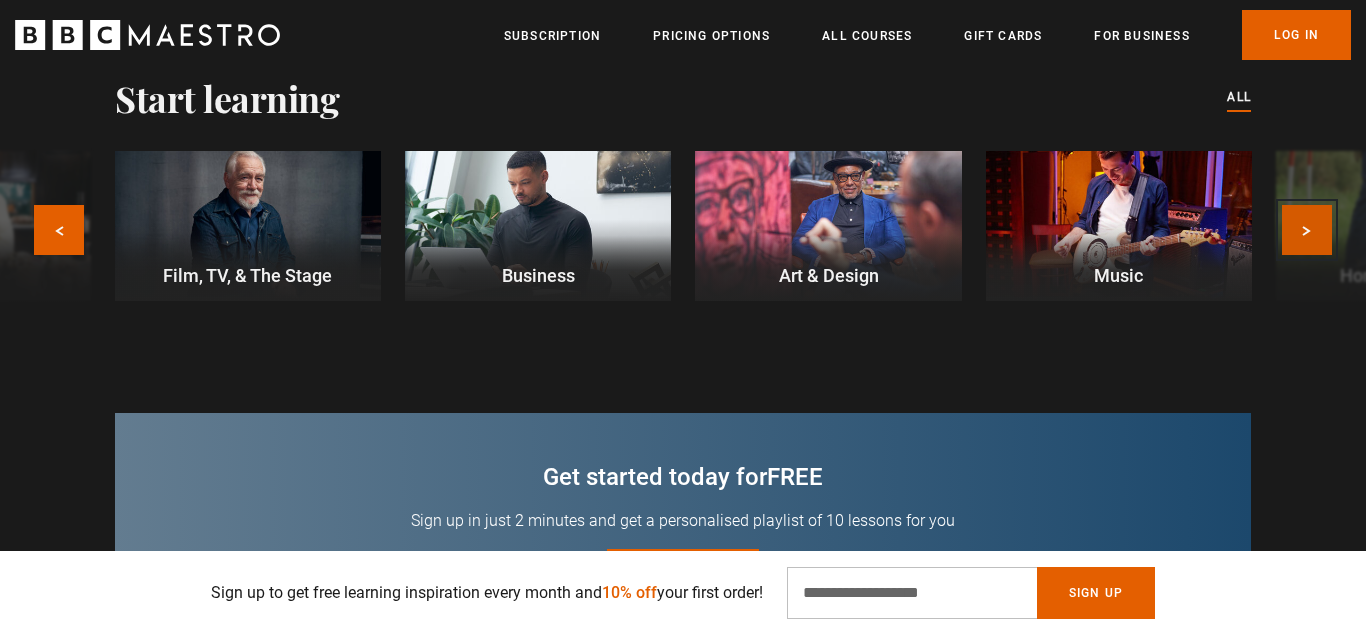 click on "Next" at bounding box center [1307, 230] 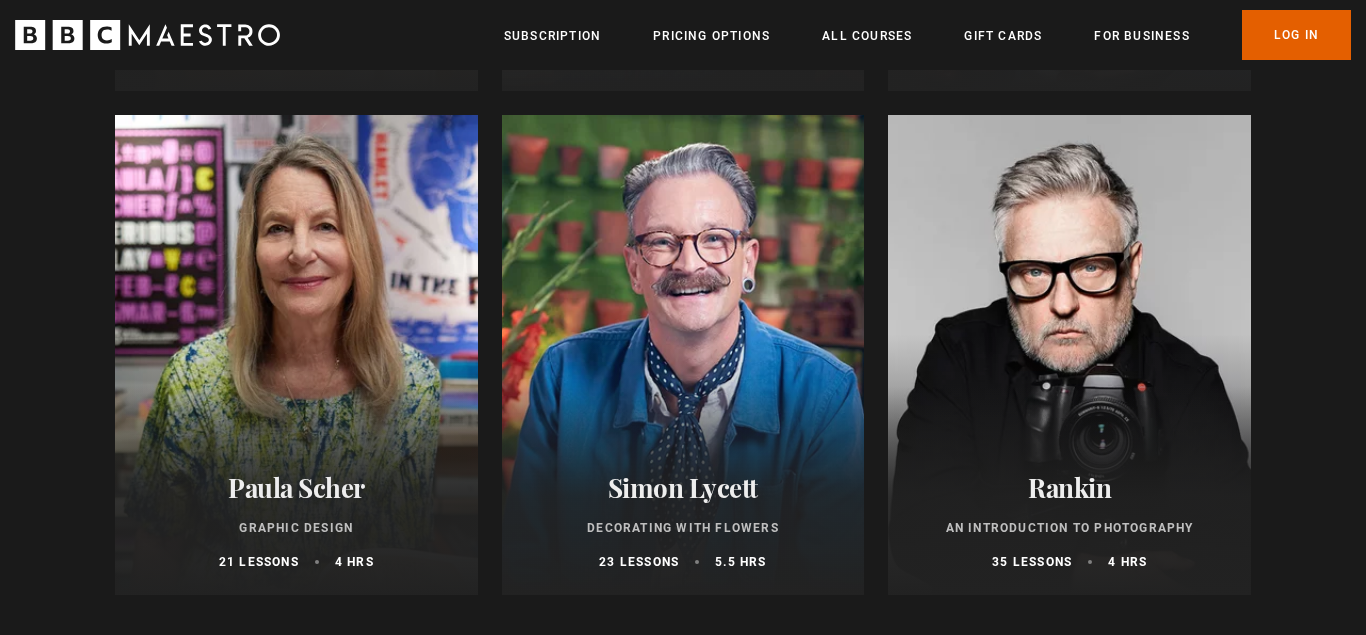 scroll, scrollTop: 408, scrollLeft: 0, axis: vertical 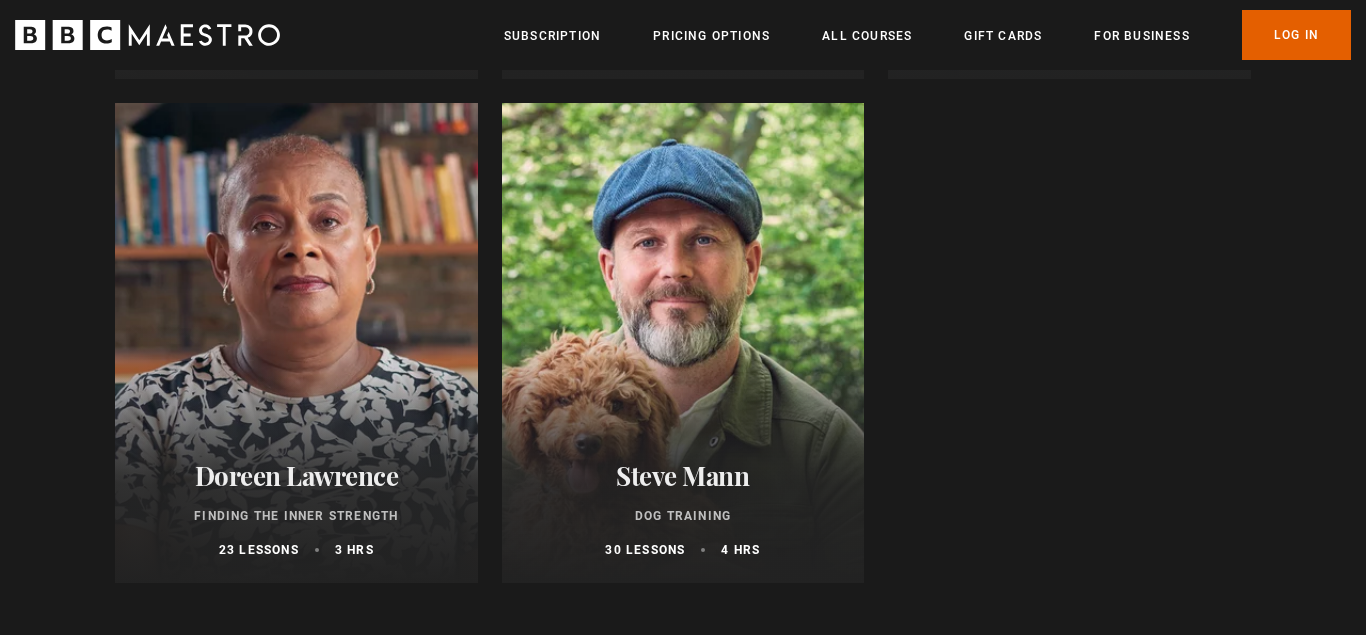 click at bounding box center (683, 343) 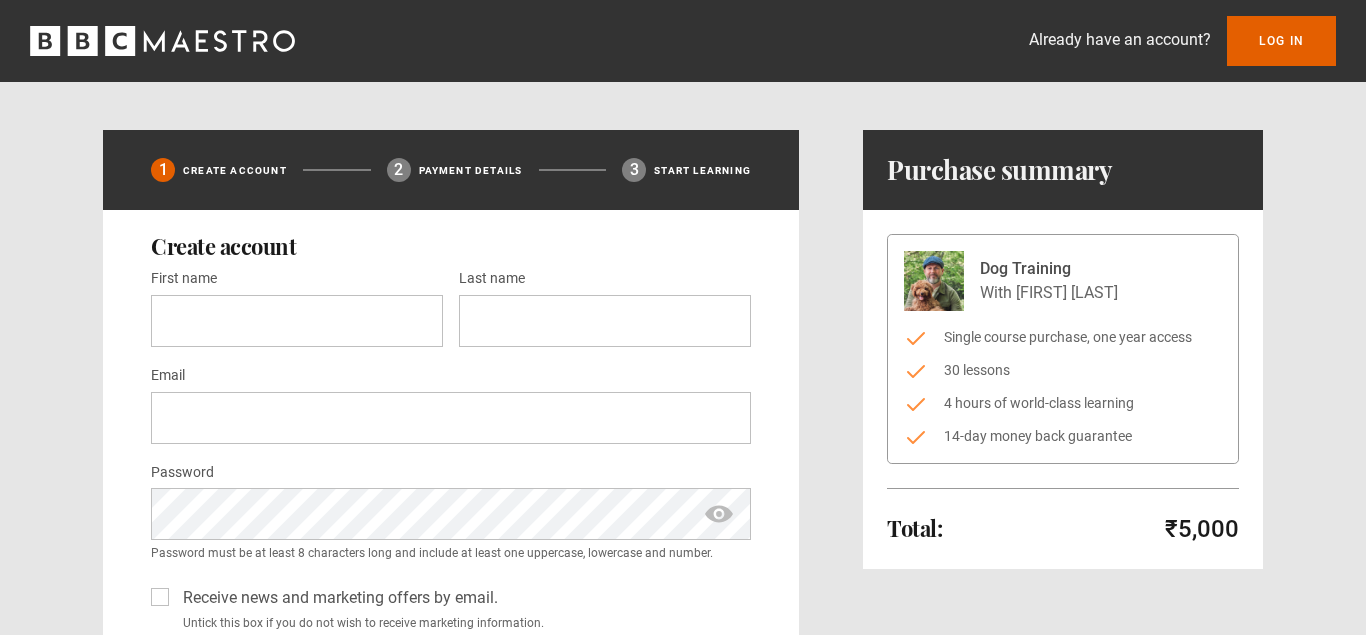 scroll, scrollTop: 0, scrollLeft: 0, axis: both 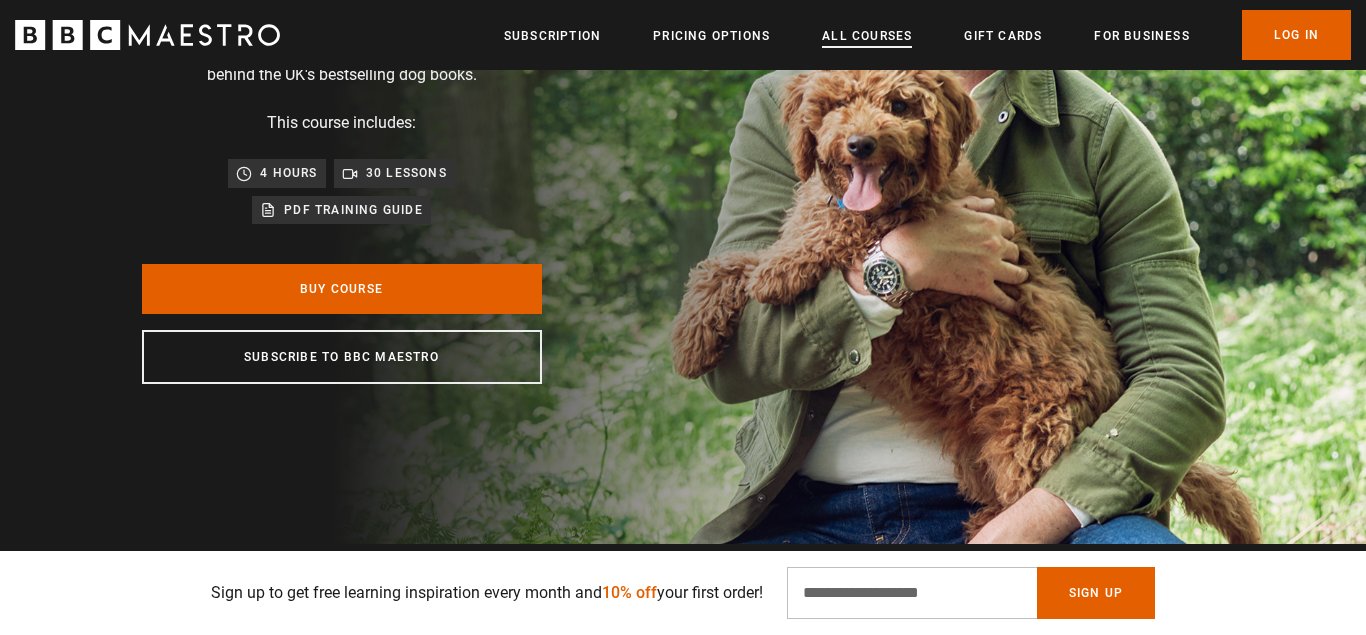 click on "All Courses" at bounding box center (867, 36) 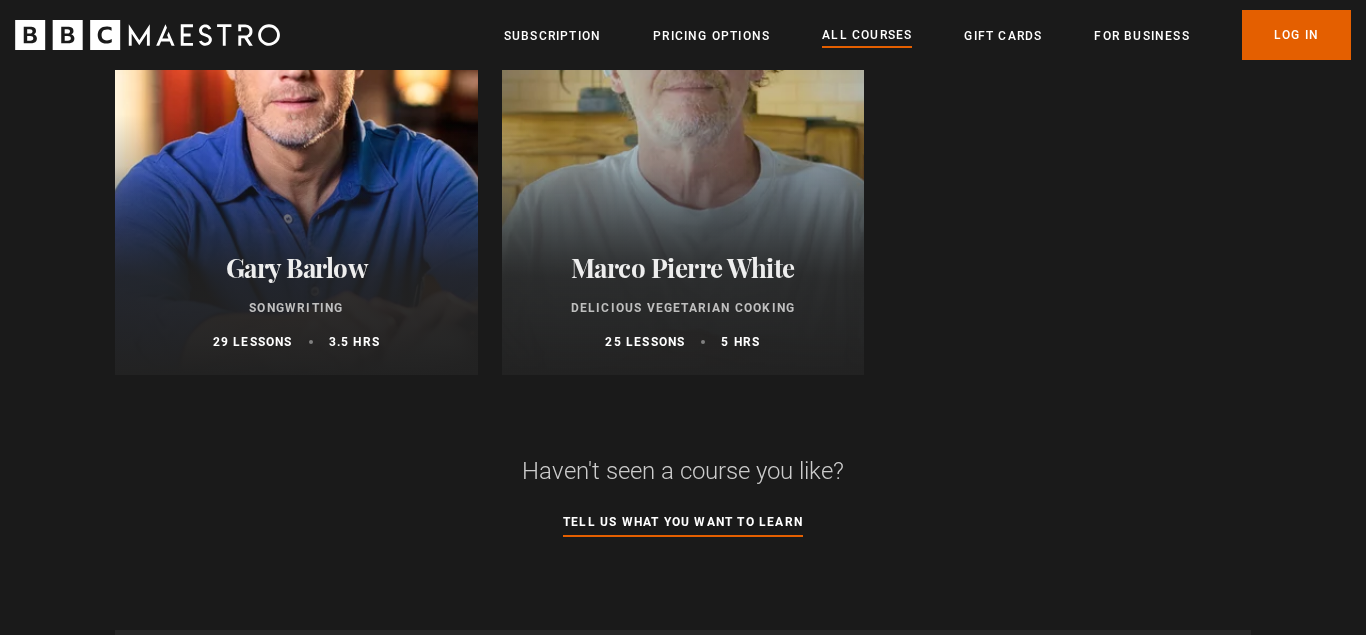 scroll, scrollTop: 8466, scrollLeft: 0, axis: vertical 